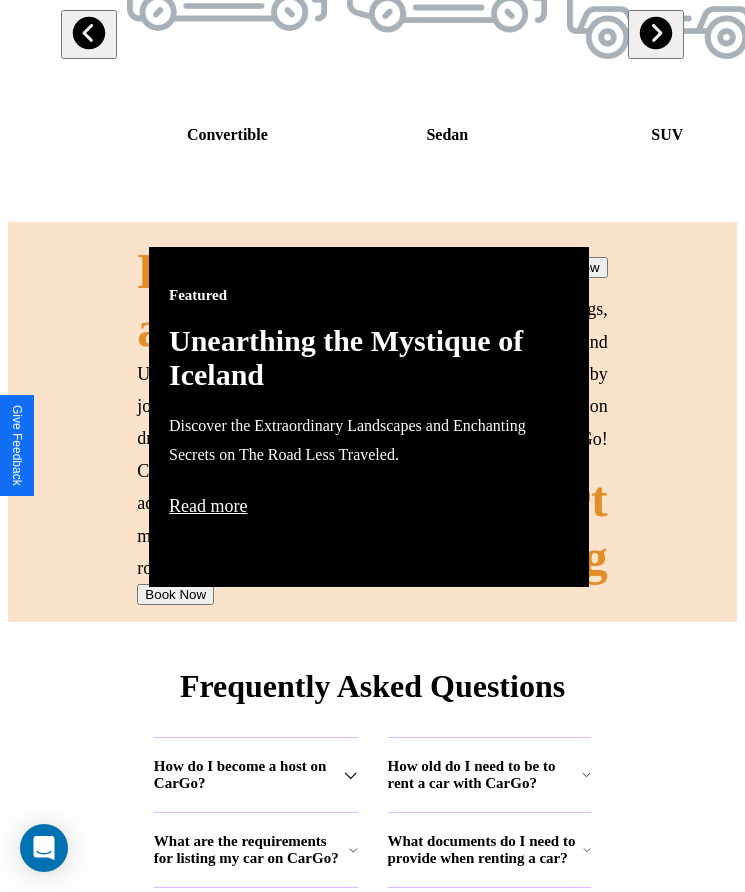 scroll, scrollTop: 2608, scrollLeft: 0, axis: vertical 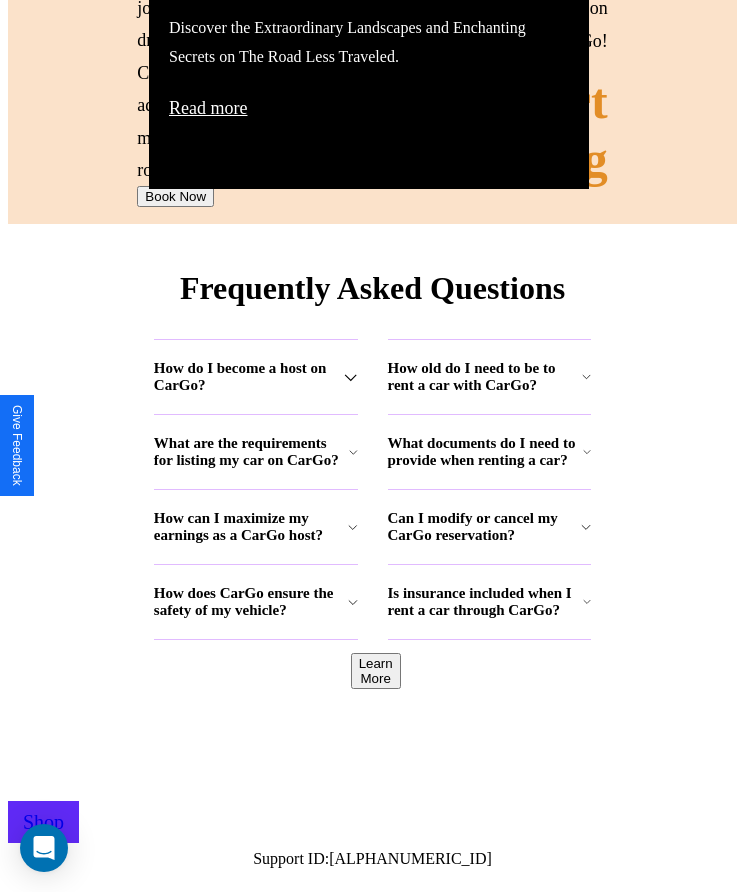 click on "Can I modify or cancel my CarGo reservation?" at bounding box center [249, 377] 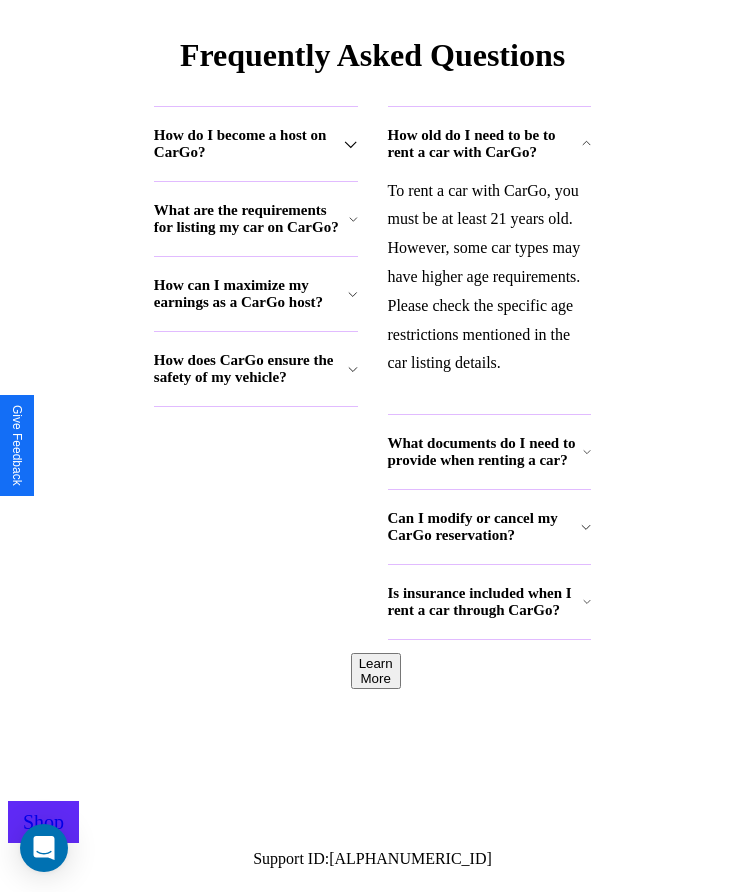 click on "How do I become a host on CarGo?" at bounding box center (249, 144) 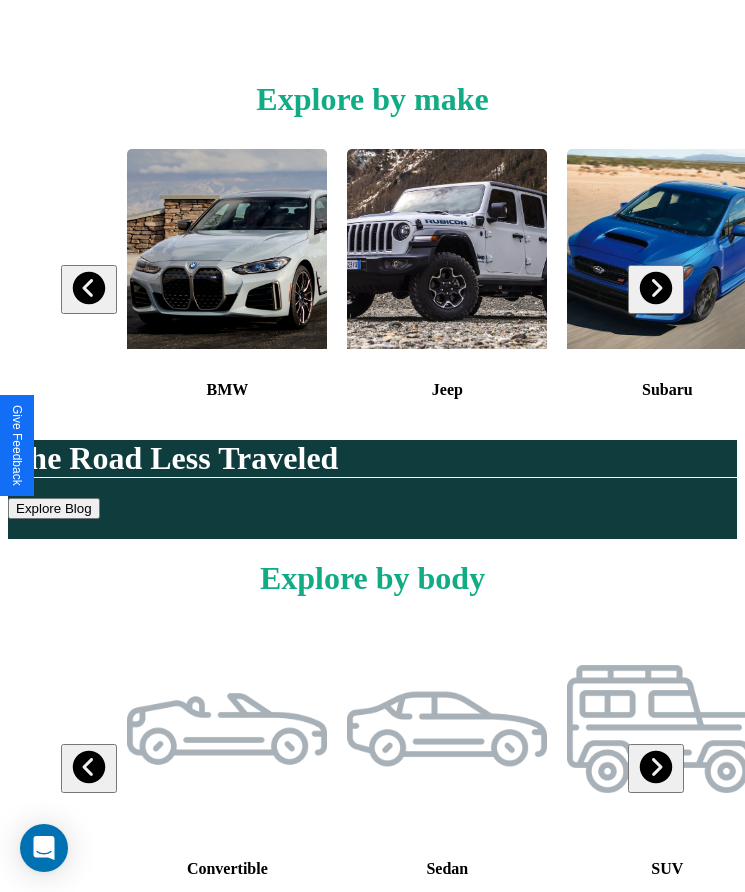scroll, scrollTop: 334, scrollLeft: 0, axis: vertical 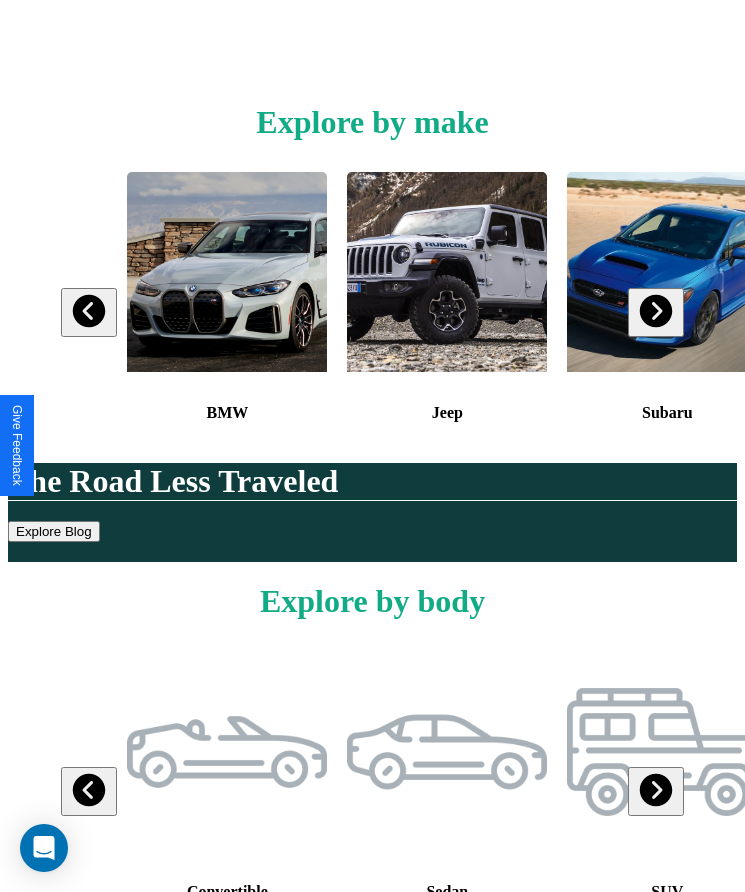 click at bounding box center [655, 311] 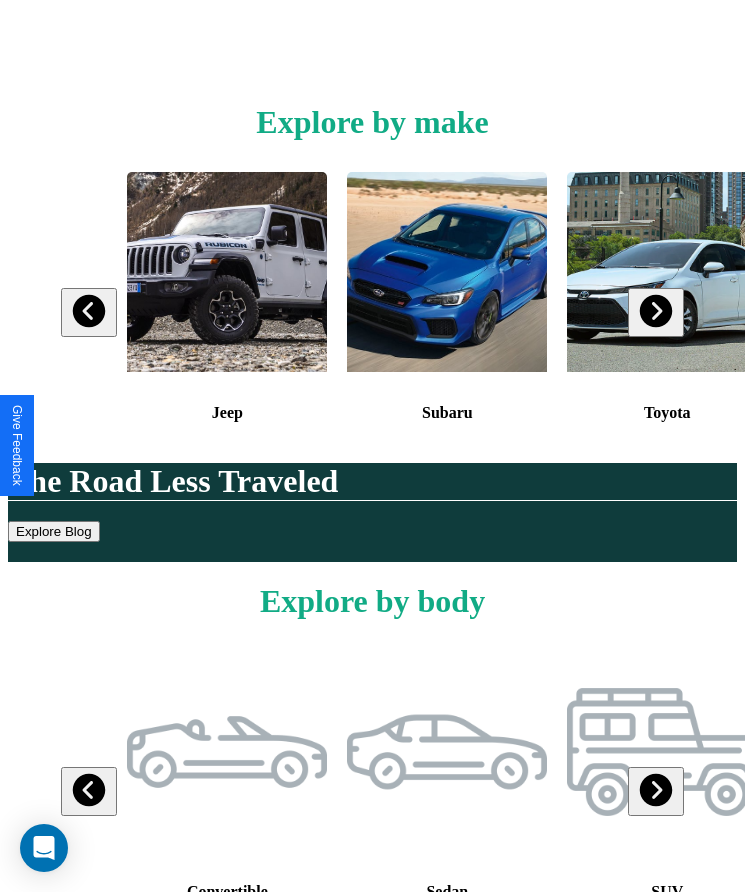 click at bounding box center [655, 311] 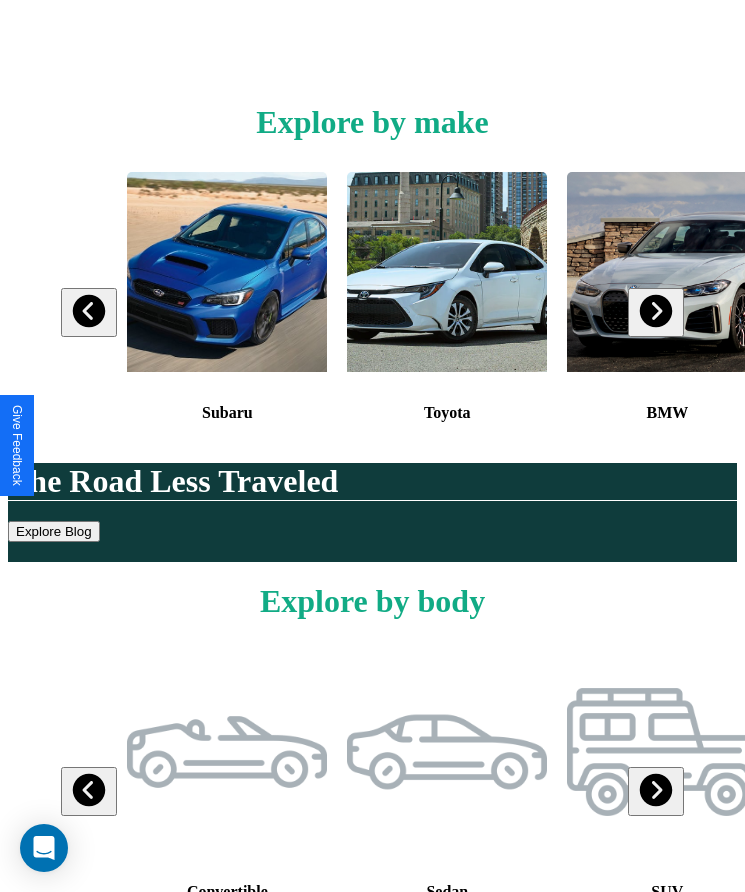 click at bounding box center [655, 311] 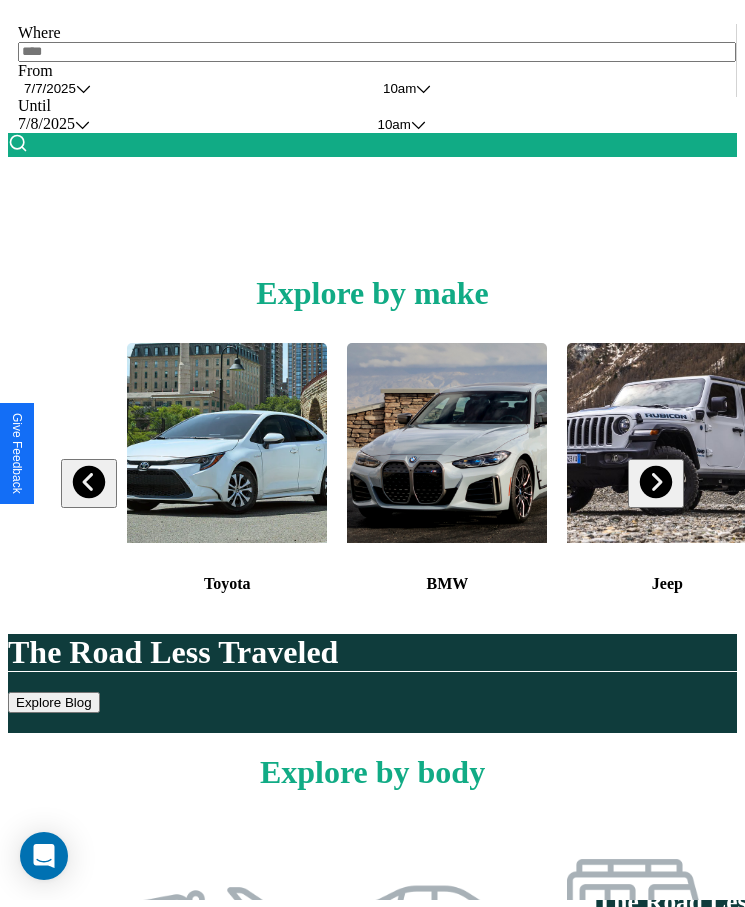 scroll, scrollTop: 0, scrollLeft: 0, axis: both 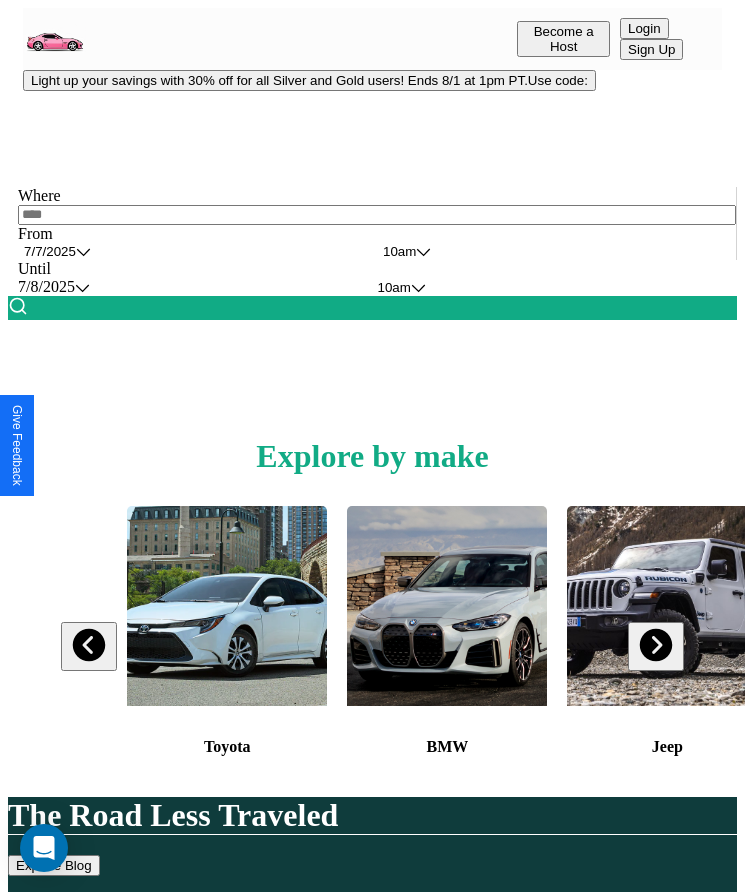 click at bounding box center [377, 215] 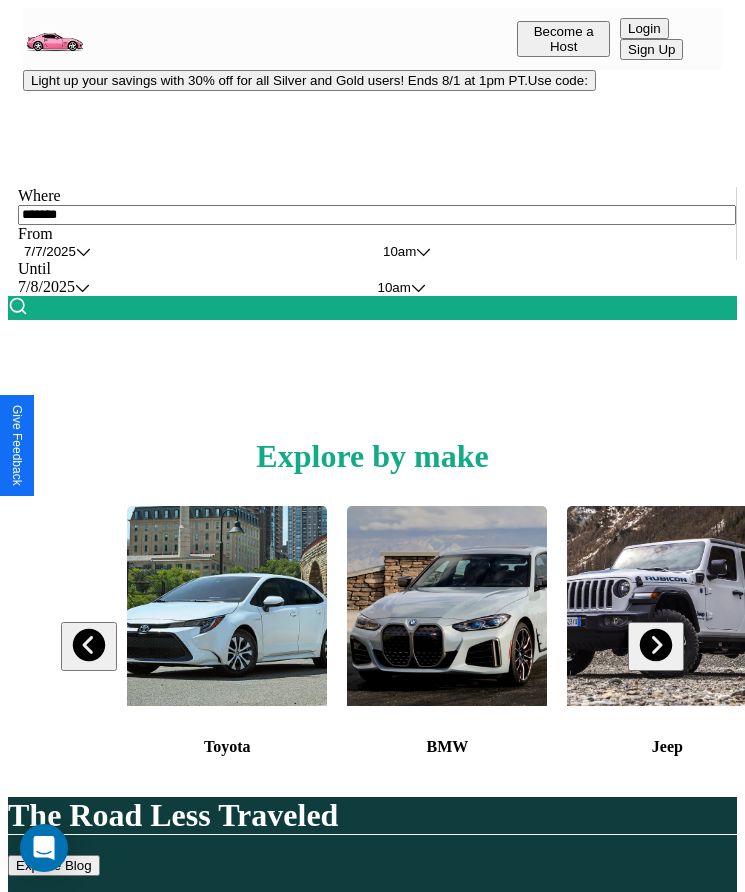 type on "*******" 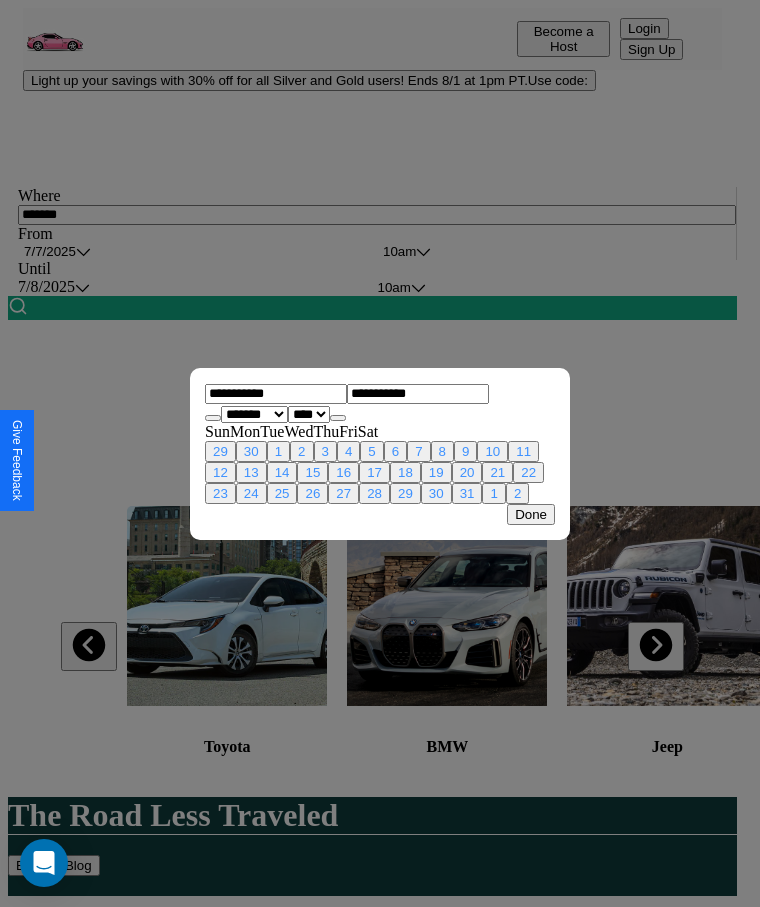 click on "******* ******** ***** ***** *** **** **** ****** ********* ******* ******** ********" at bounding box center (254, 414) 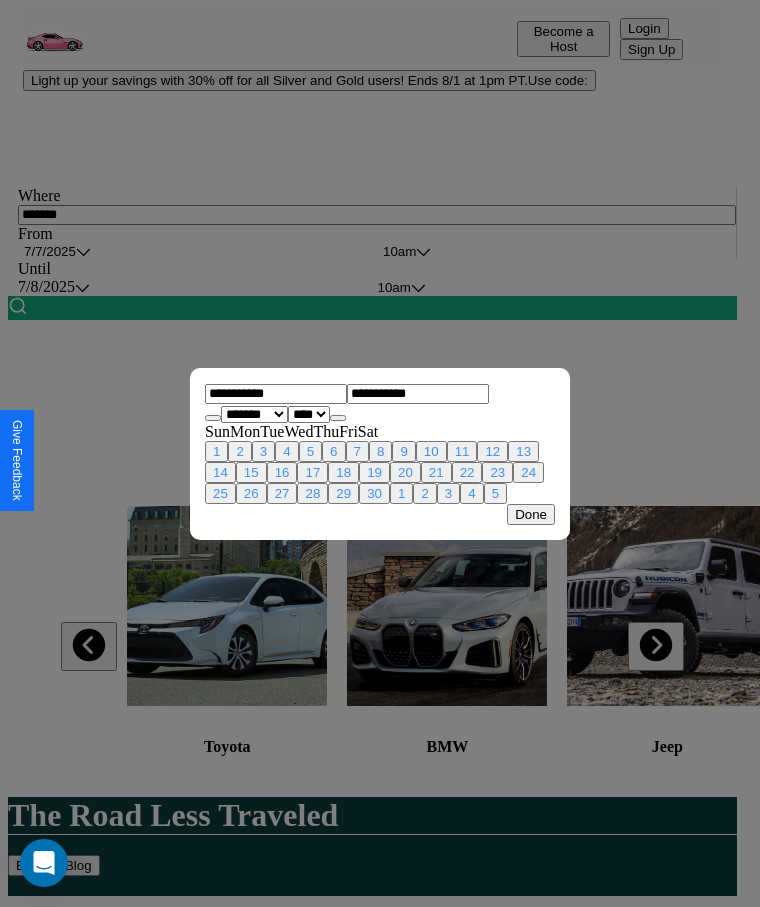 click on "**** **** **** **** **** **** **** **** **** **** **** **** **** **** **** **** **** **** **** **** **** **** **** **** **** **** **** **** **** **** **** **** **** **** **** **** **** **** **** **** **** **** **** **** **** **** **** **** **** **** **** **** **** **** **** **** **** **** **** **** **** **** **** **** **** **** **** **** **** **** **** **** **** **** **** **** **** **** **** **** **** **** **** **** **** **** **** **** **** **** **** **** **** **** **** **** **** **** **** **** **** **** **** **** **** **** **** **** **** **** **** **** **** **** **** **** **** **** **** **** ****" at bounding box center [309, 414] 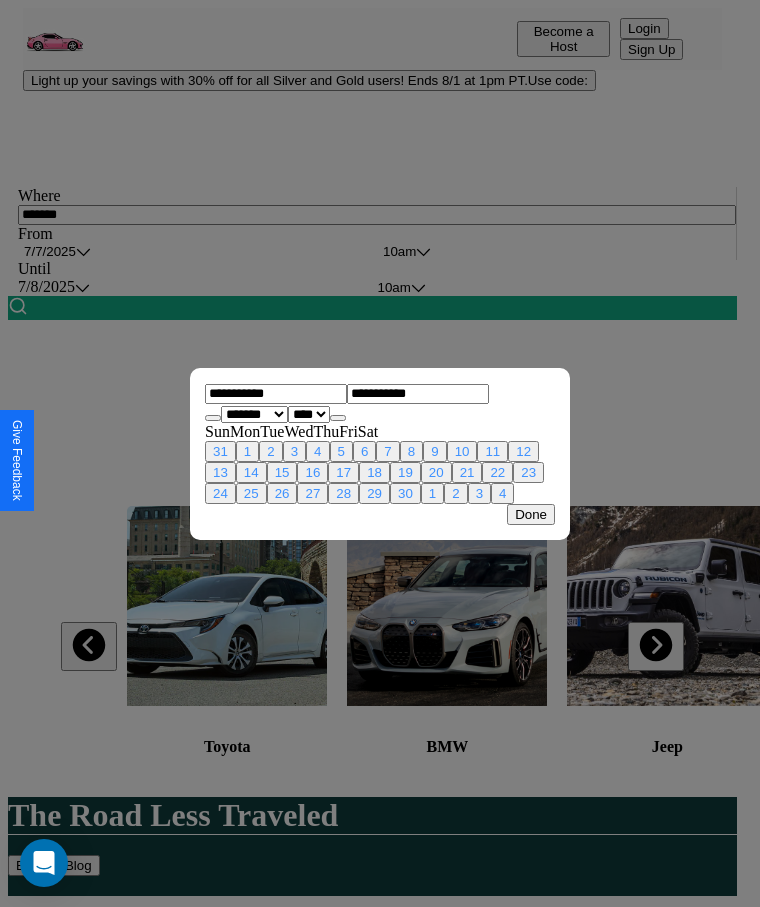 click on "23" at bounding box center (528, 472) 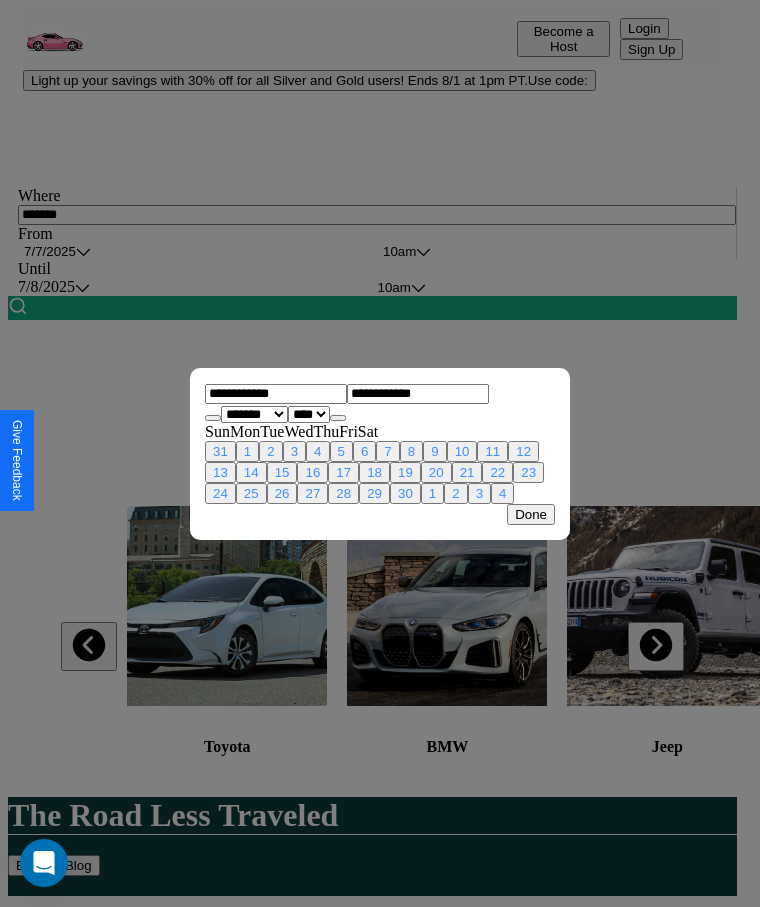 click on "26" at bounding box center (282, 493) 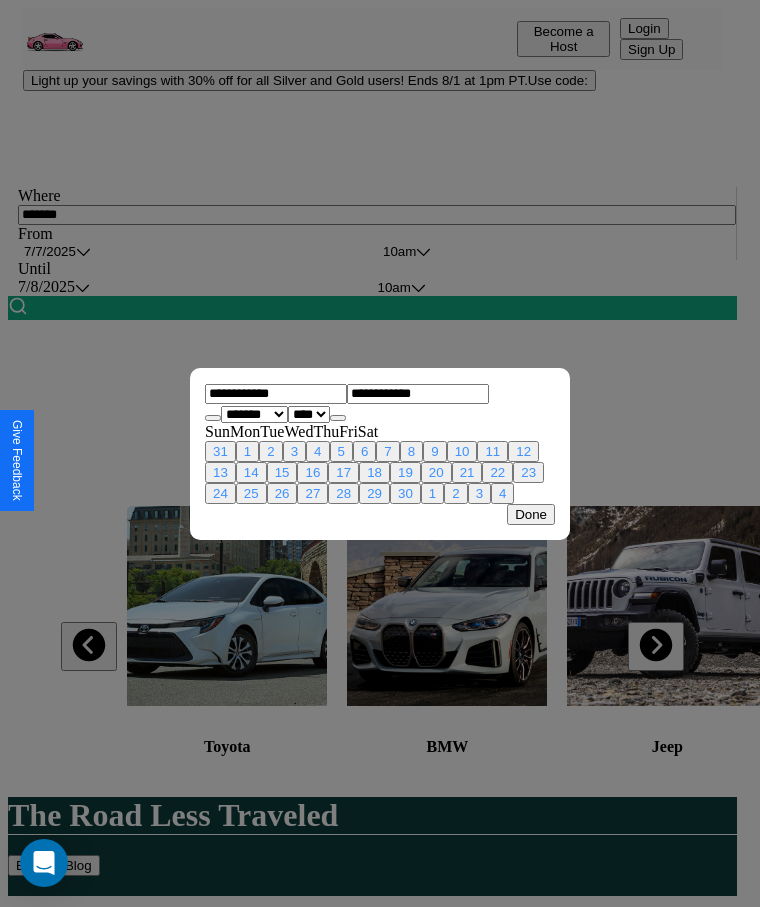 click on "Done" at bounding box center (531, 514) 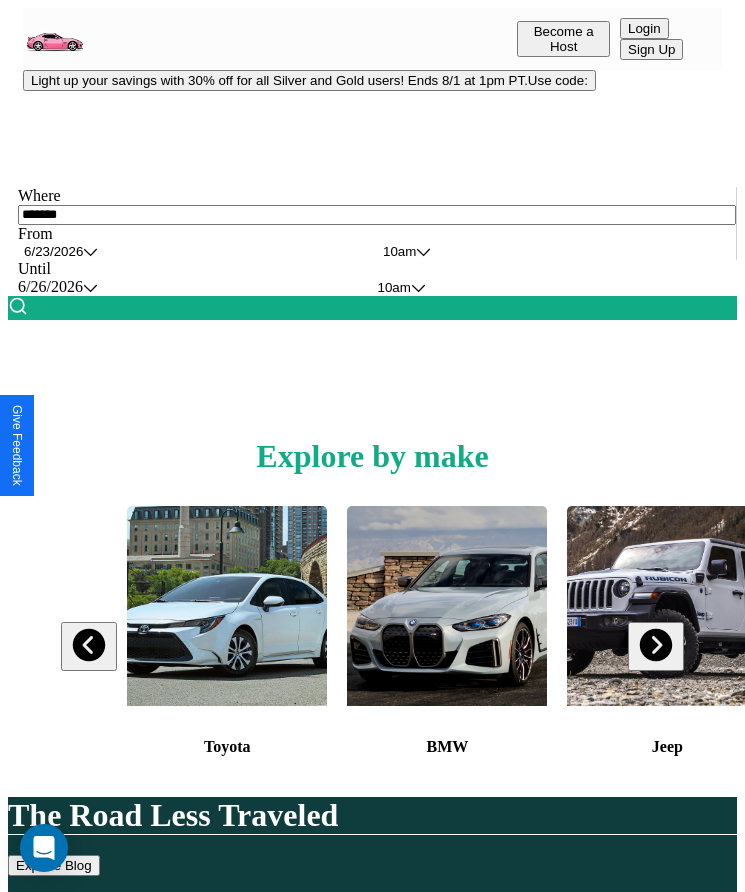 click on "10am" at bounding box center (399, 251) 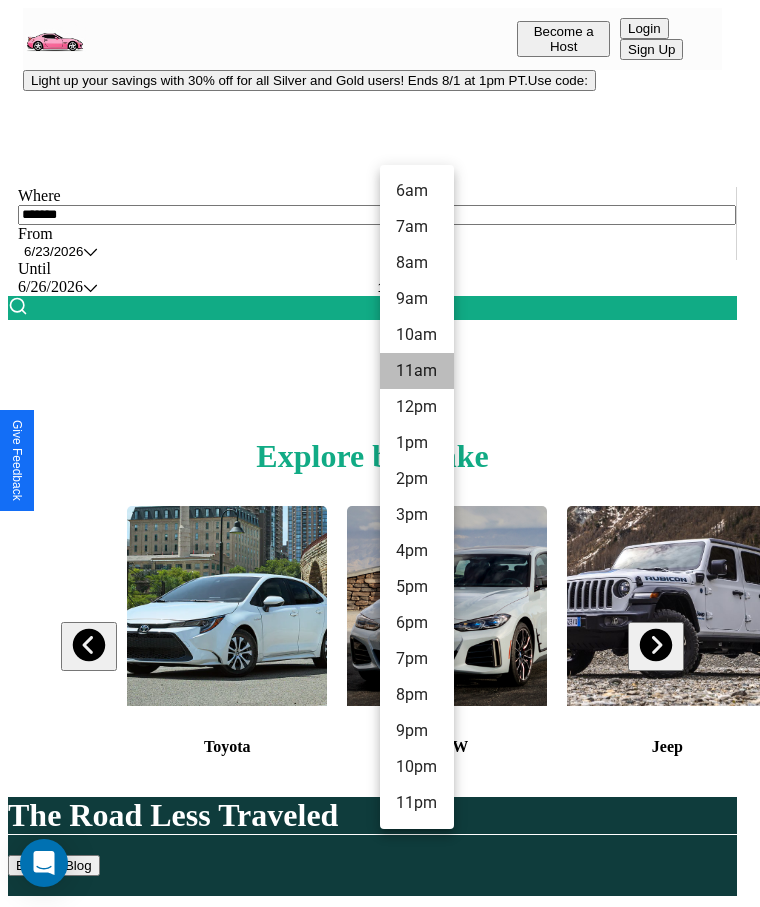 click on "11am" at bounding box center (417, 371) 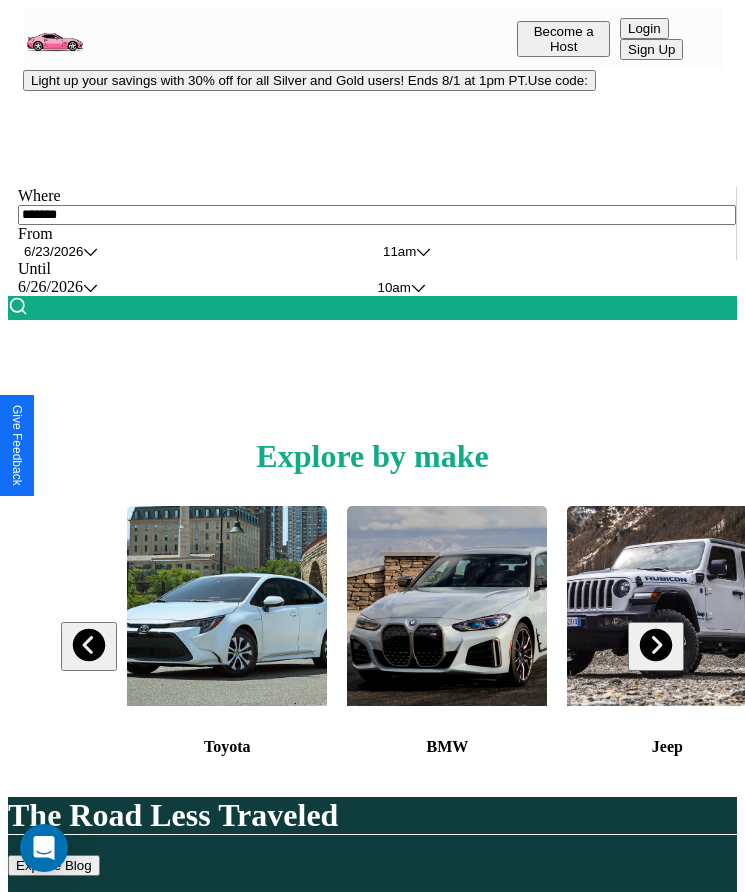 click at bounding box center (18, 306) 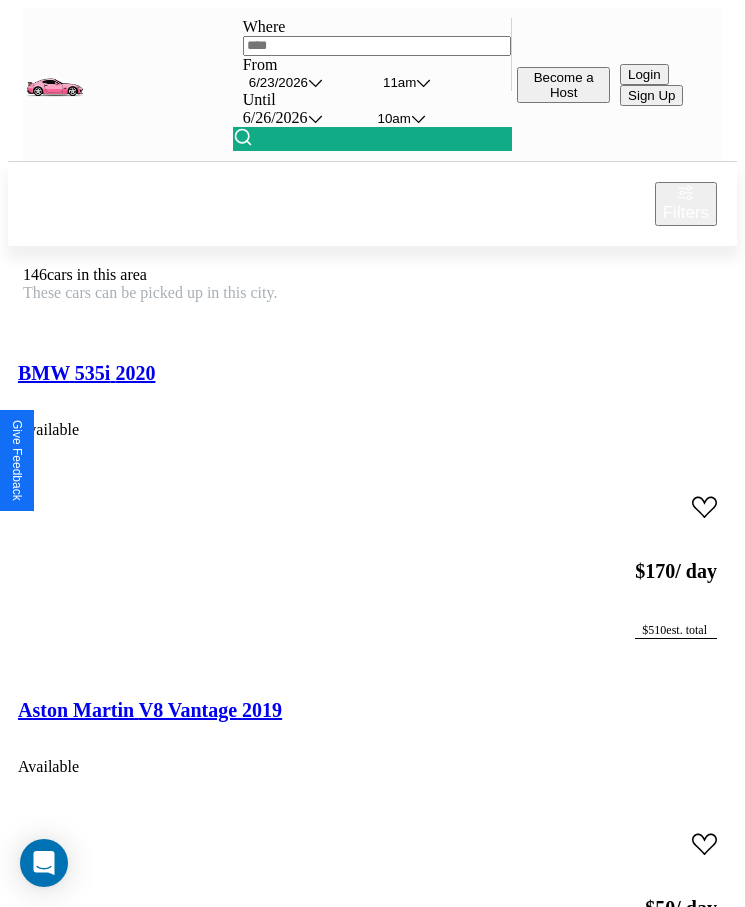 scroll, scrollTop: 50, scrollLeft: 0, axis: vertical 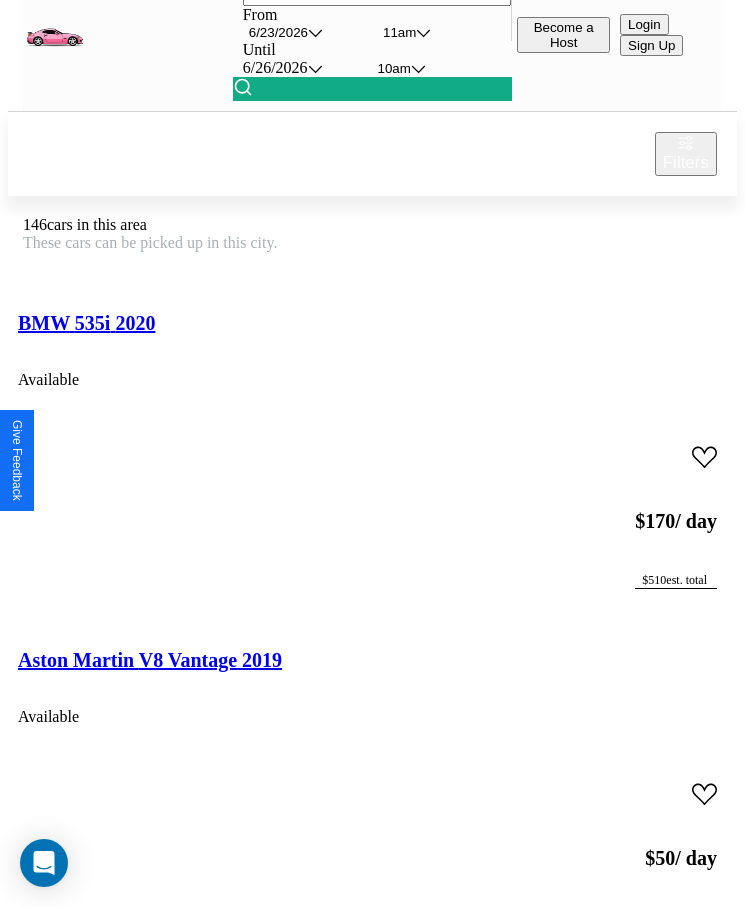 click on "[BRAND] L9501 [YEAR]" at bounding box center (91, 8411) 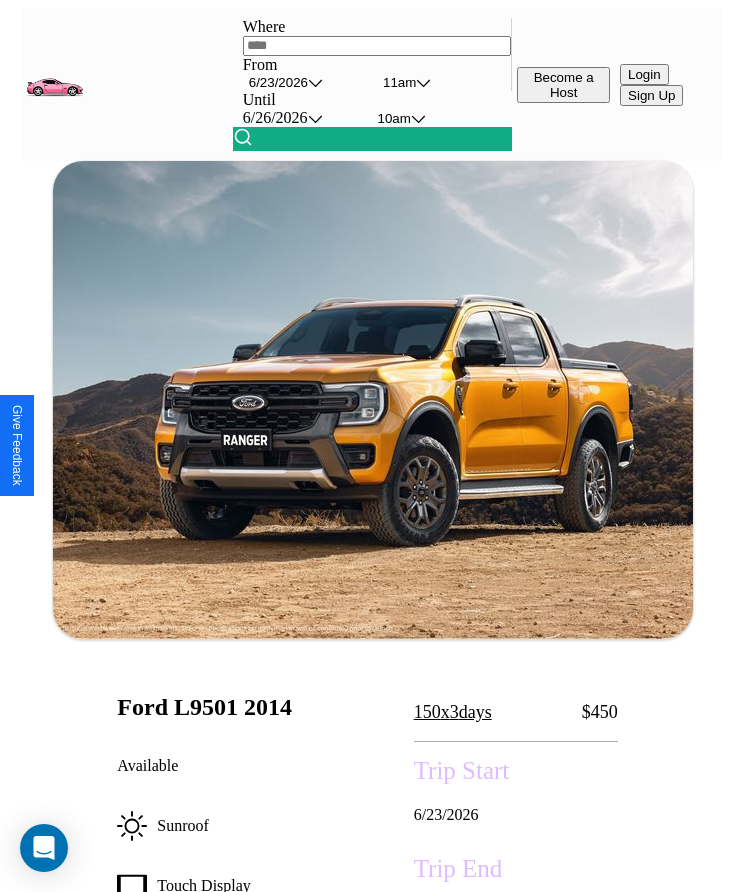 scroll, scrollTop: 174, scrollLeft: 0, axis: vertical 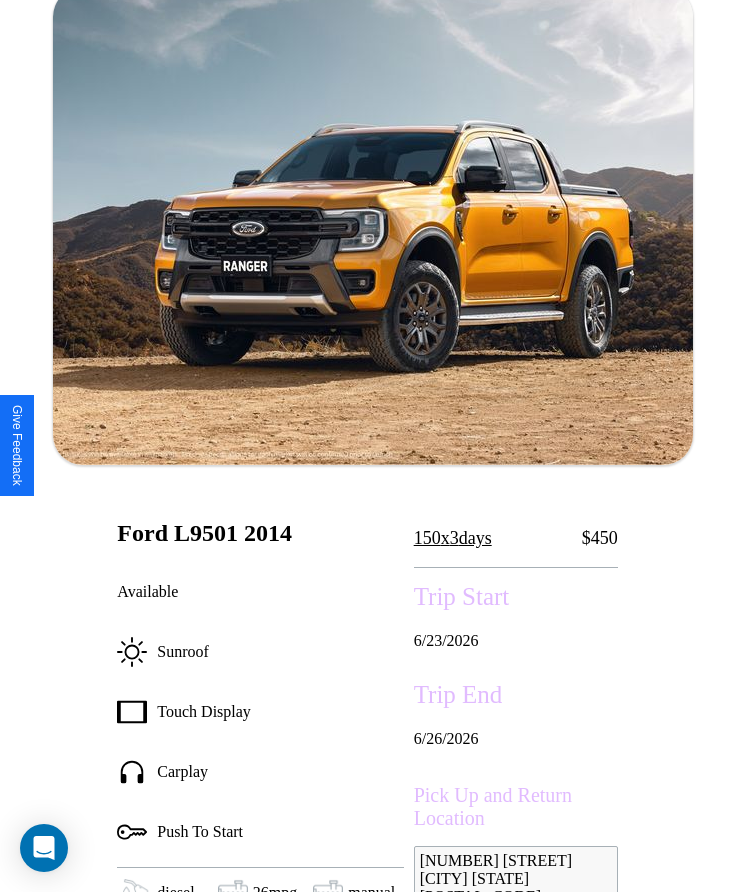 click on "150  x  3  days" at bounding box center [453, 538] 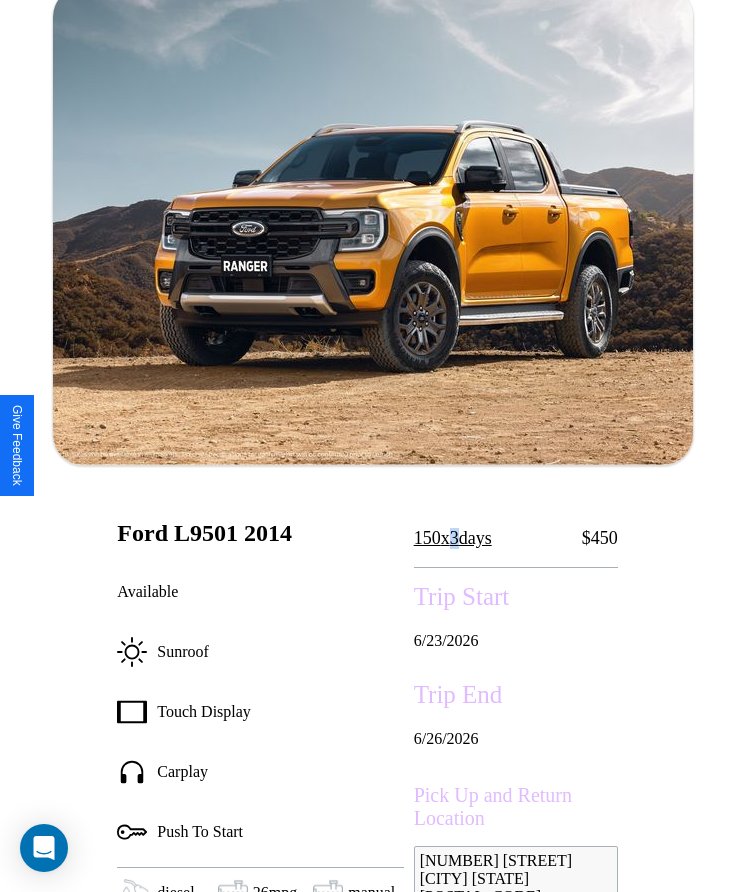 click on "150  x  3  days" at bounding box center (453, 538) 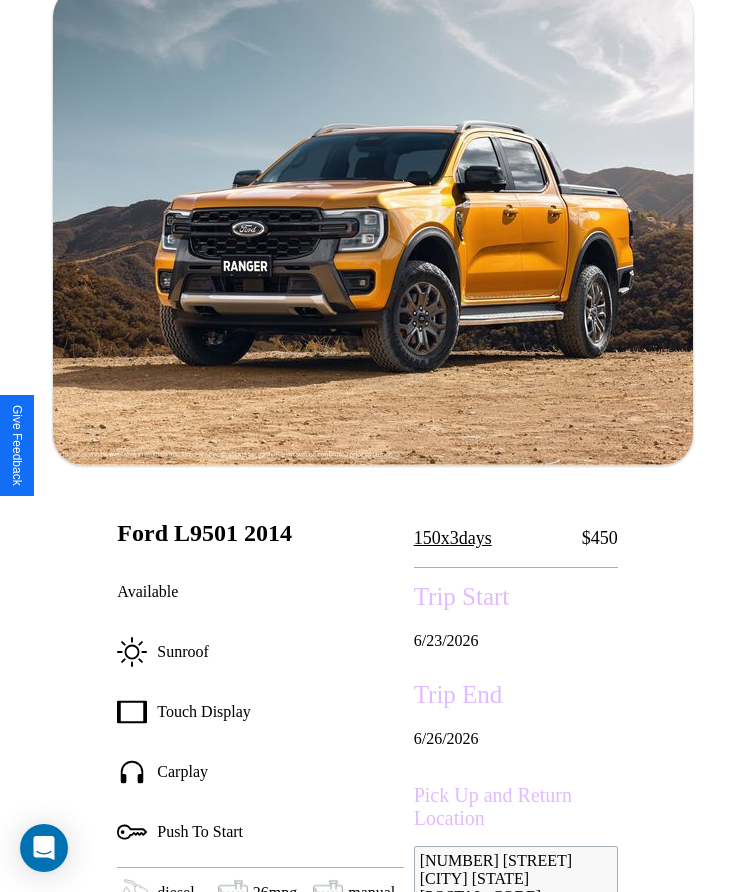 click on "150  x  3  days" at bounding box center [453, 538] 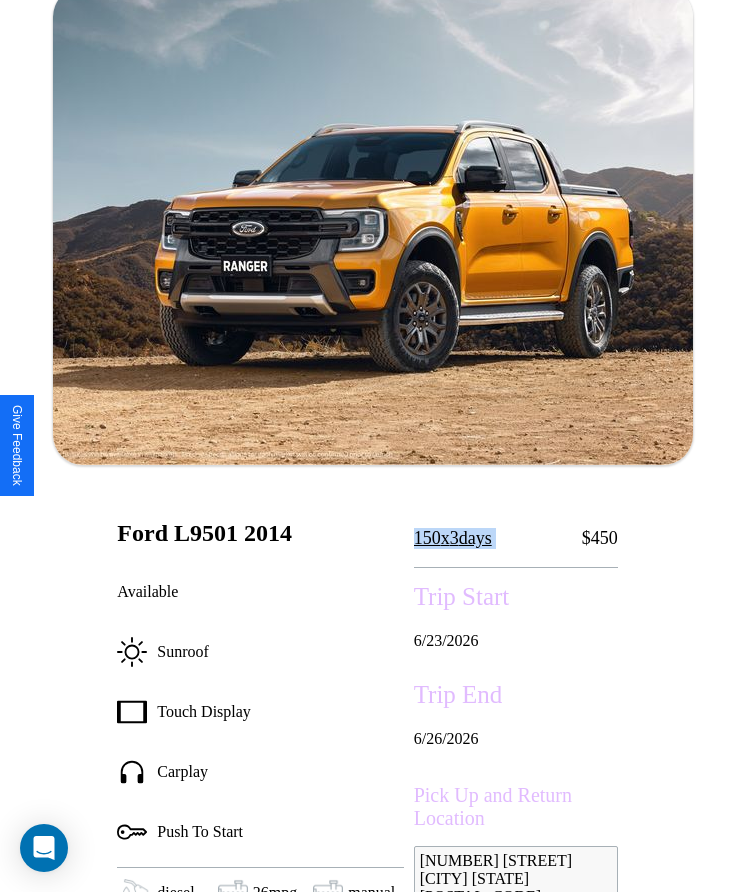 click on "150  x  3  days" at bounding box center [453, 538] 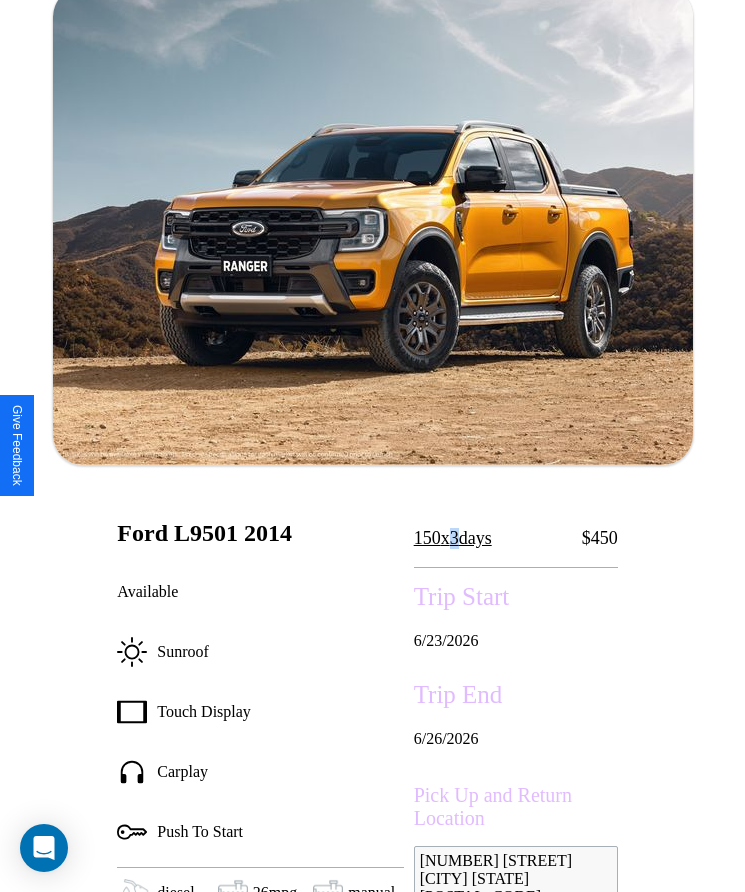 click on "150  x  3  days" at bounding box center [453, 538] 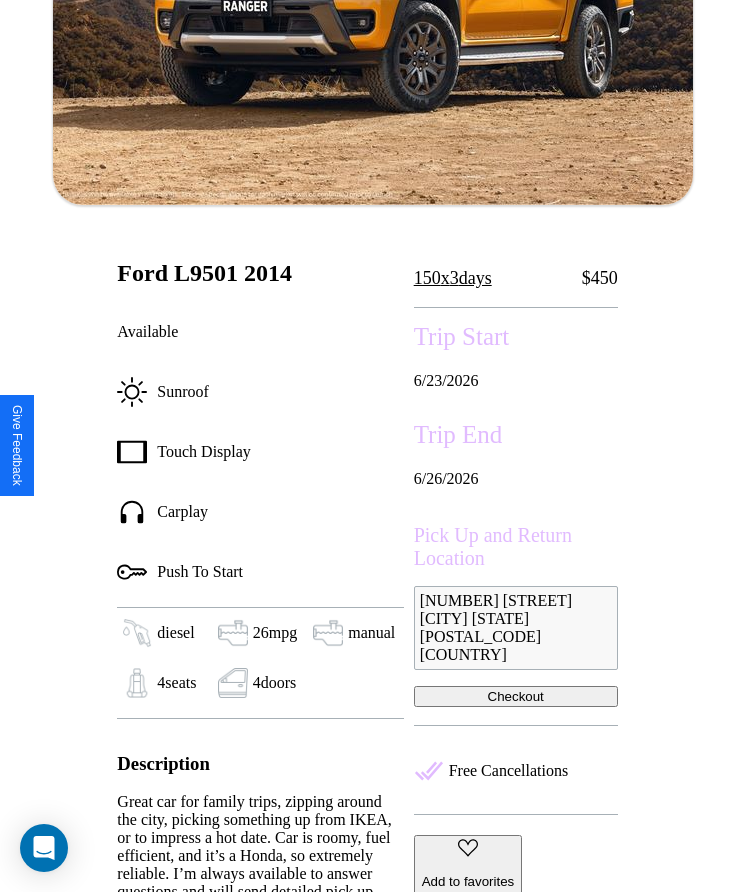 scroll, scrollTop: 538, scrollLeft: 0, axis: vertical 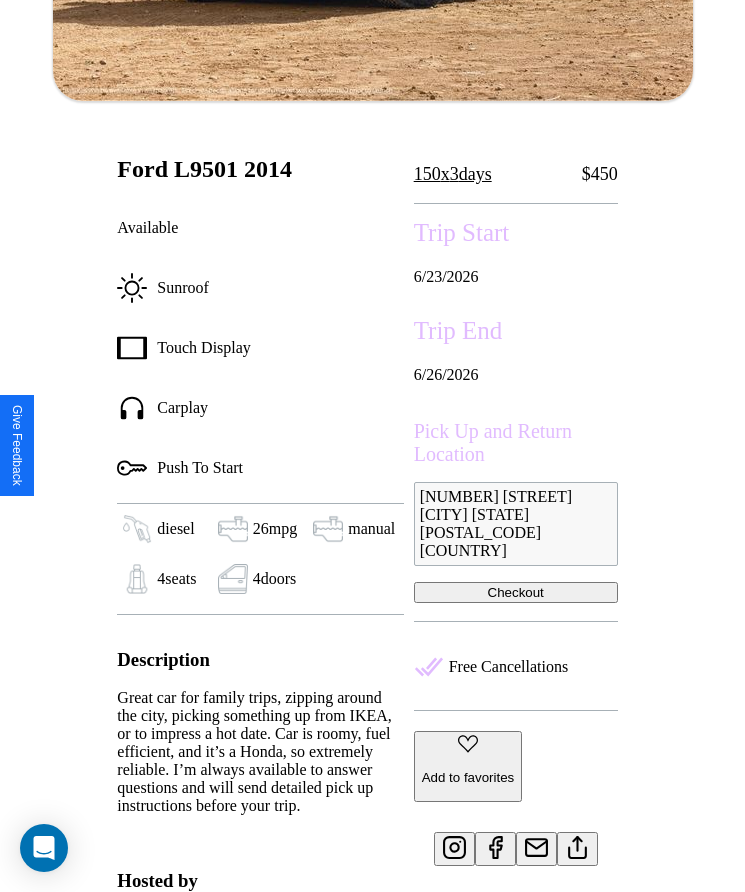 click on "Checkout" at bounding box center [516, 592] 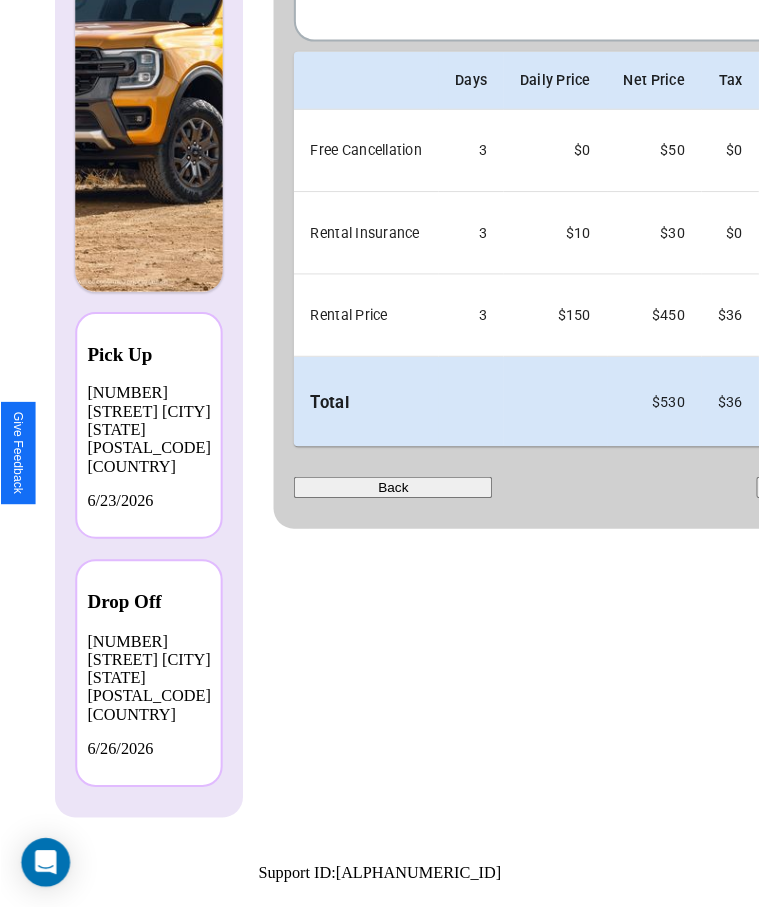 scroll, scrollTop: 0, scrollLeft: 0, axis: both 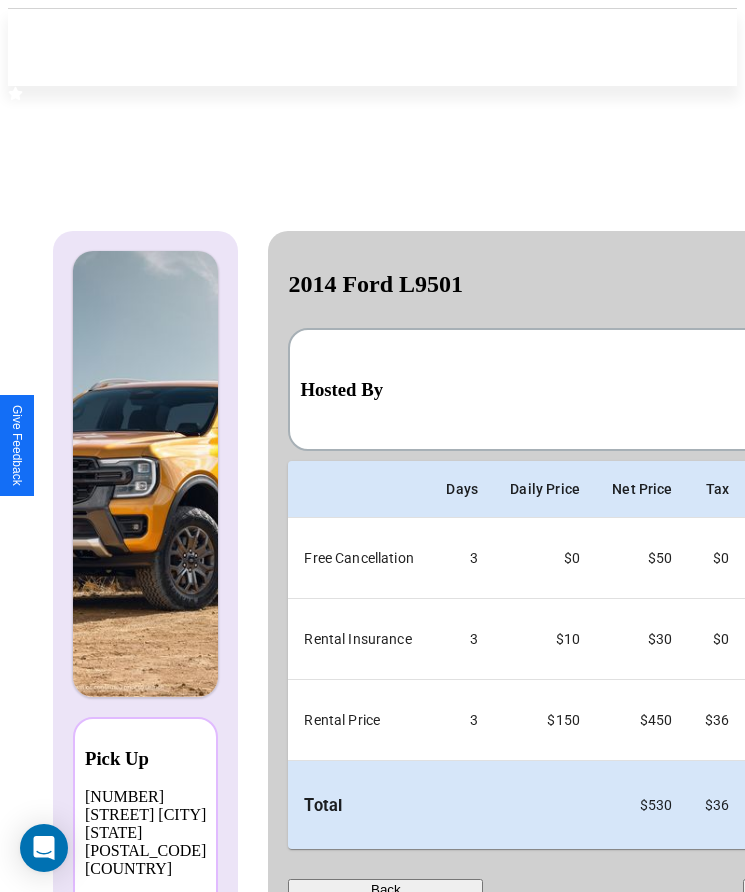 click on "Checkout" at bounding box center (840, 889) 